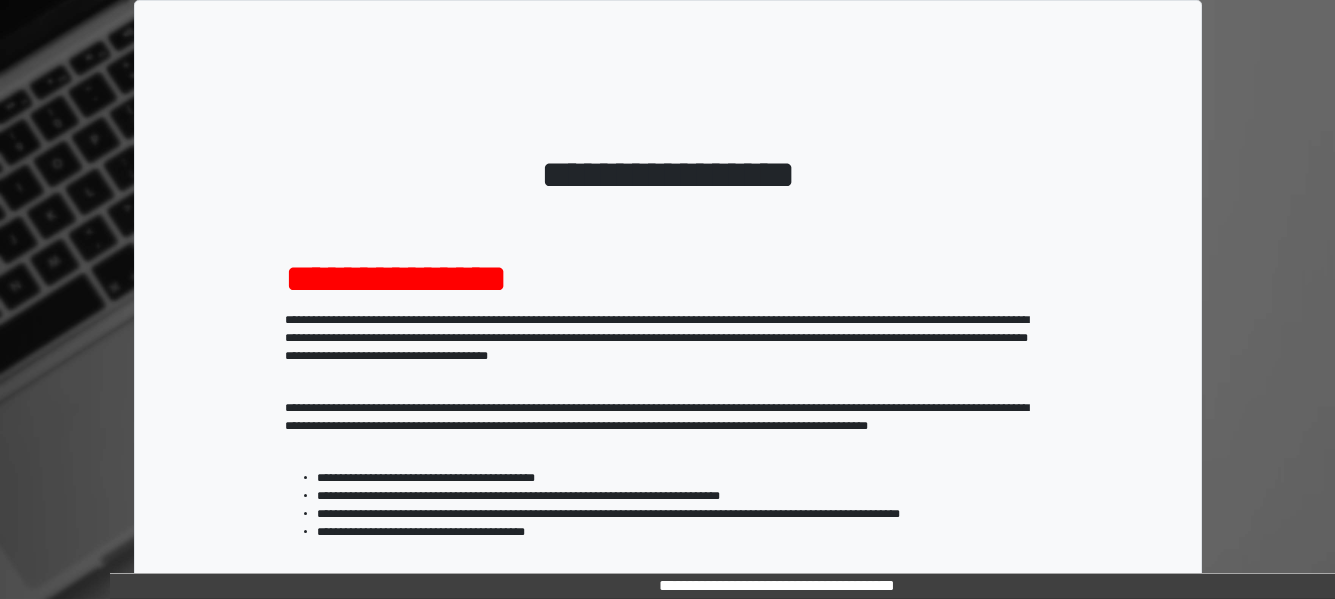 scroll, scrollTop: 329, scrollLeft: 0, axis: vertical 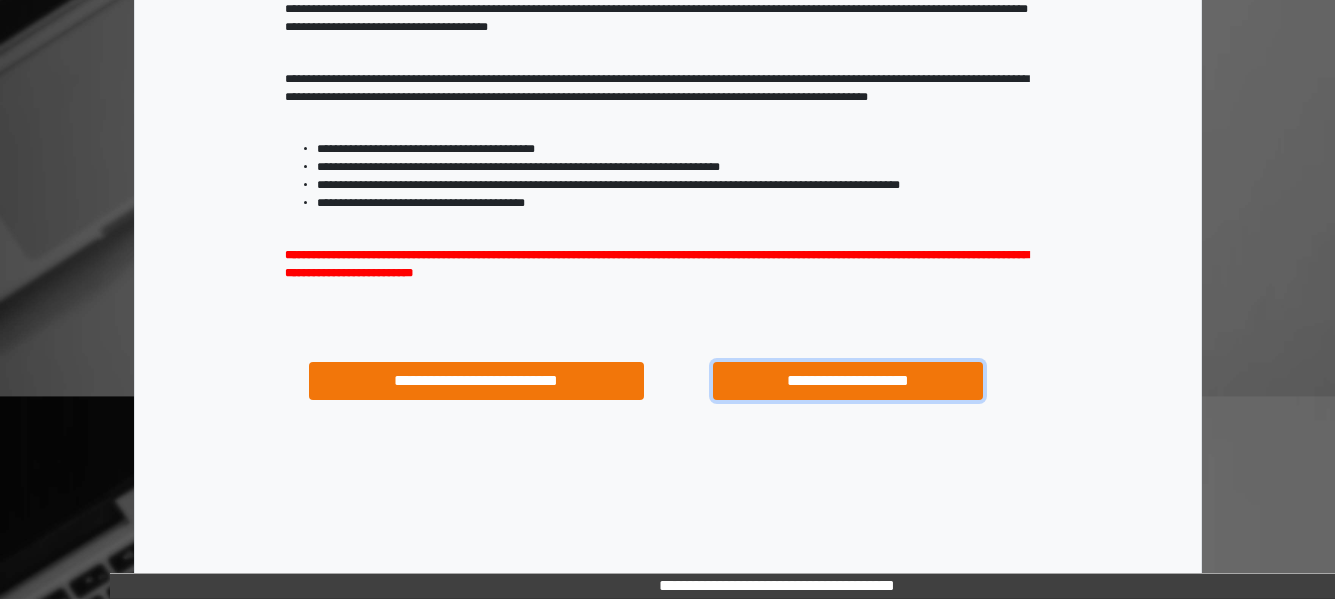 click on "**********" at bounding box center [847, 381] 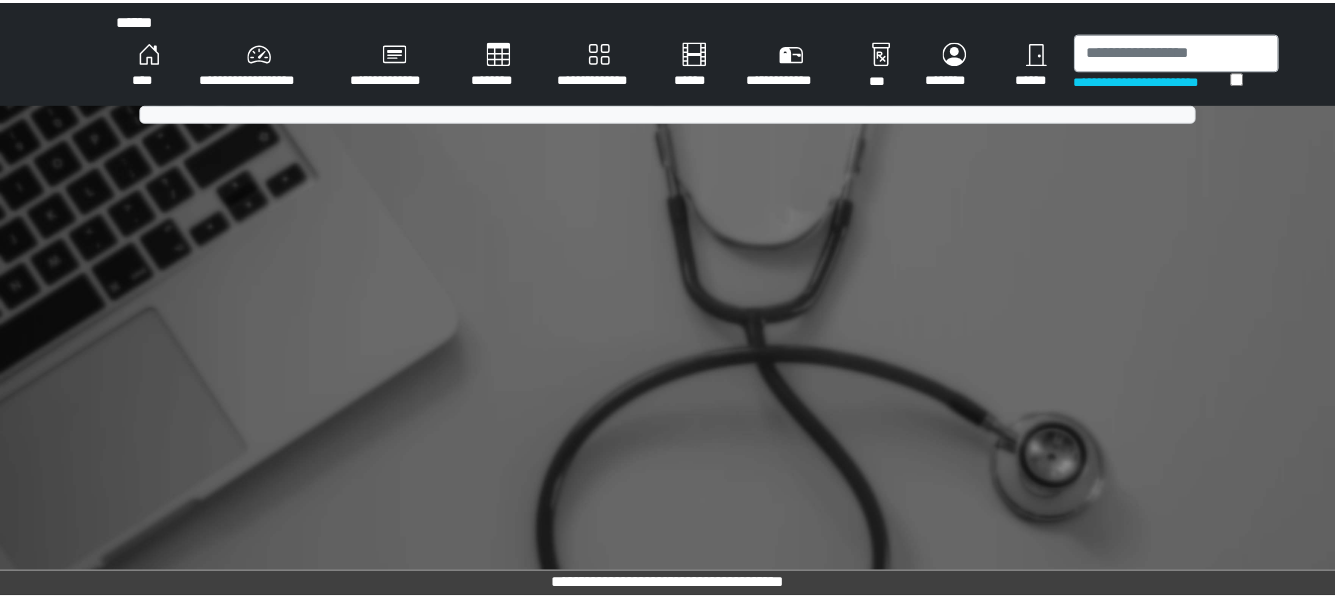 scroll, scrollTop: 0, scrollLeft: 0, axis: both 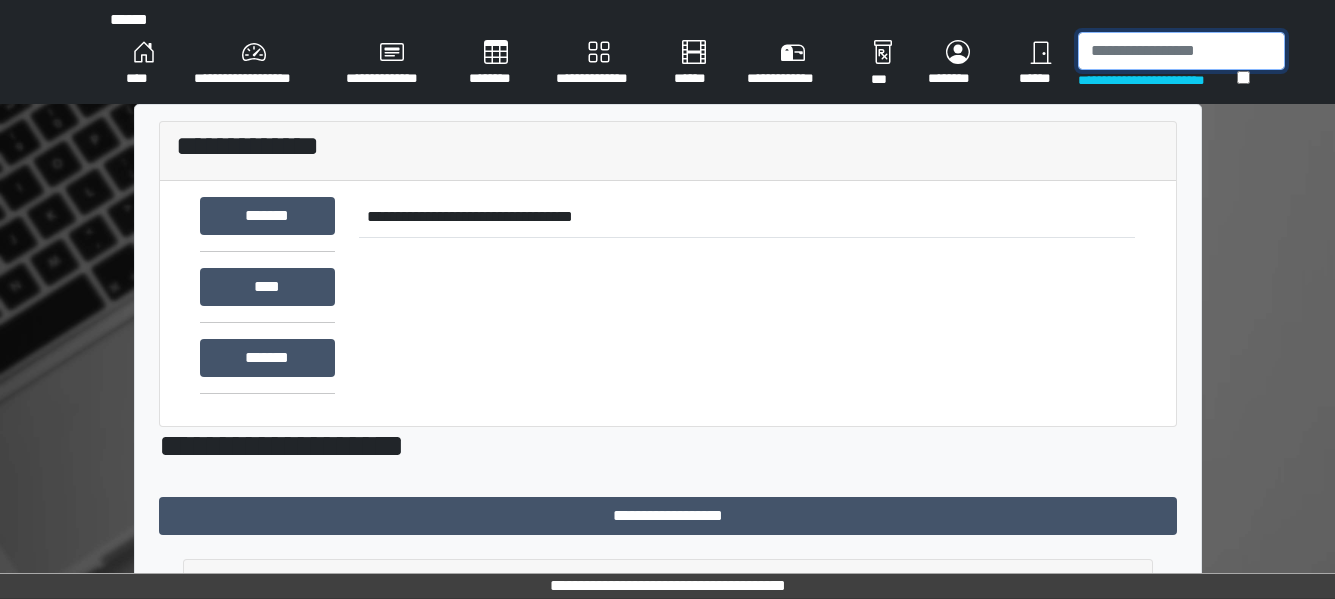 click at bounding box center [1181, 51] 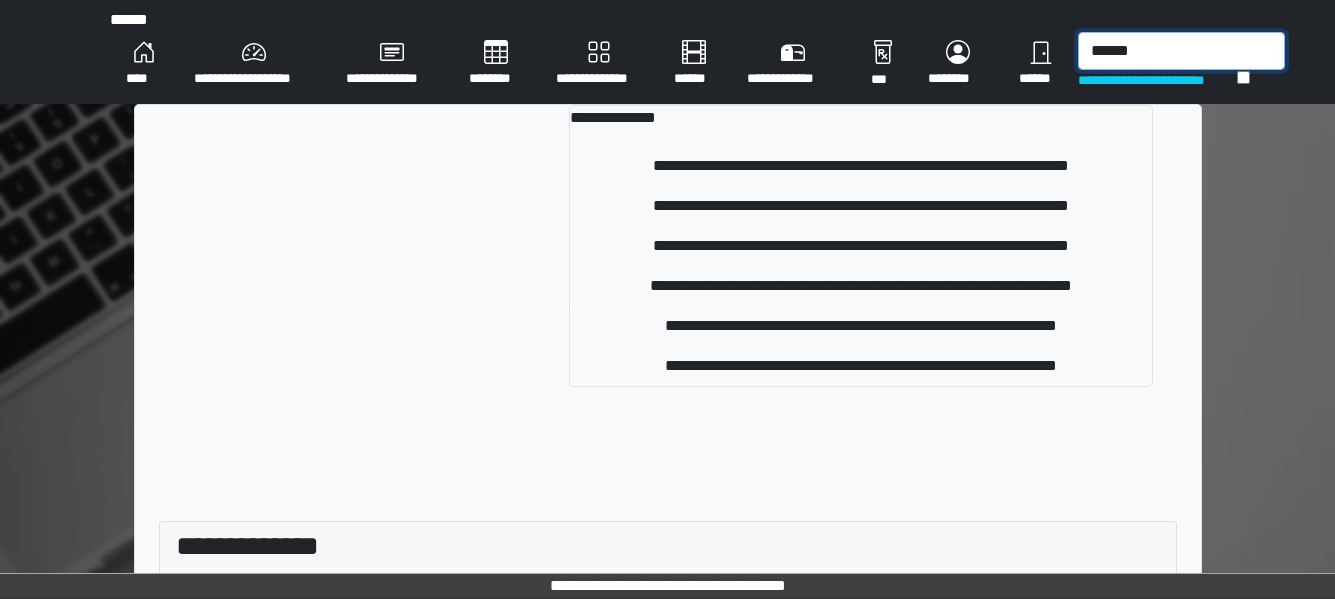 type on "******" 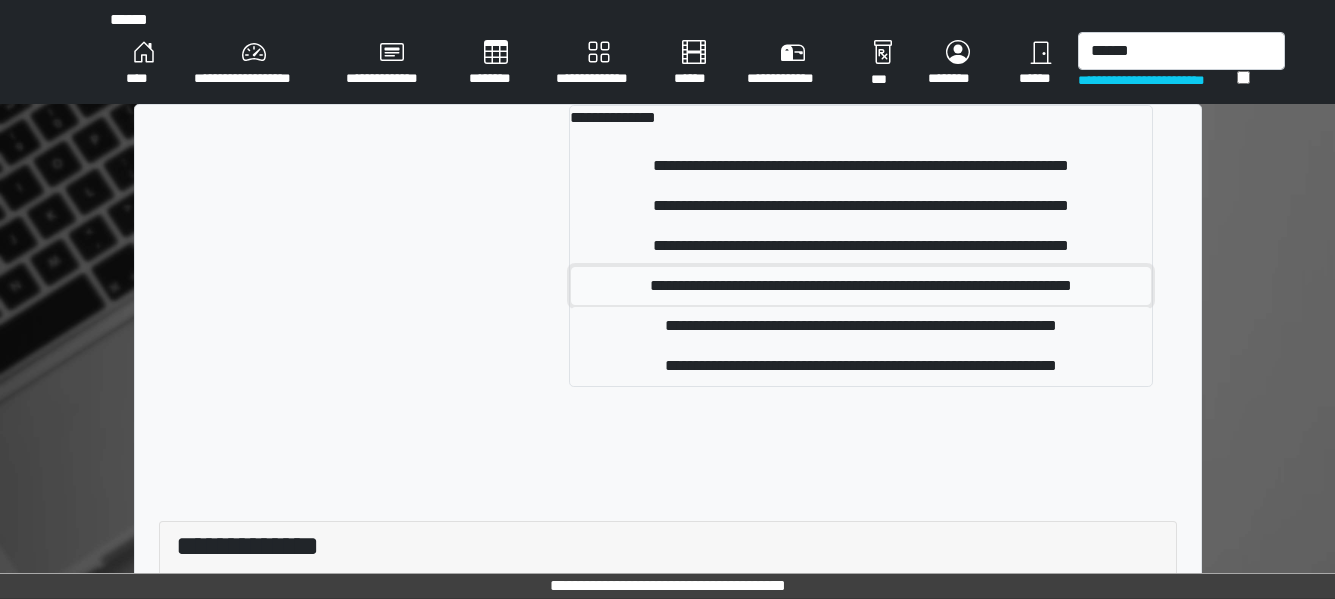 click on "**********" at bounding box center (861, 286) 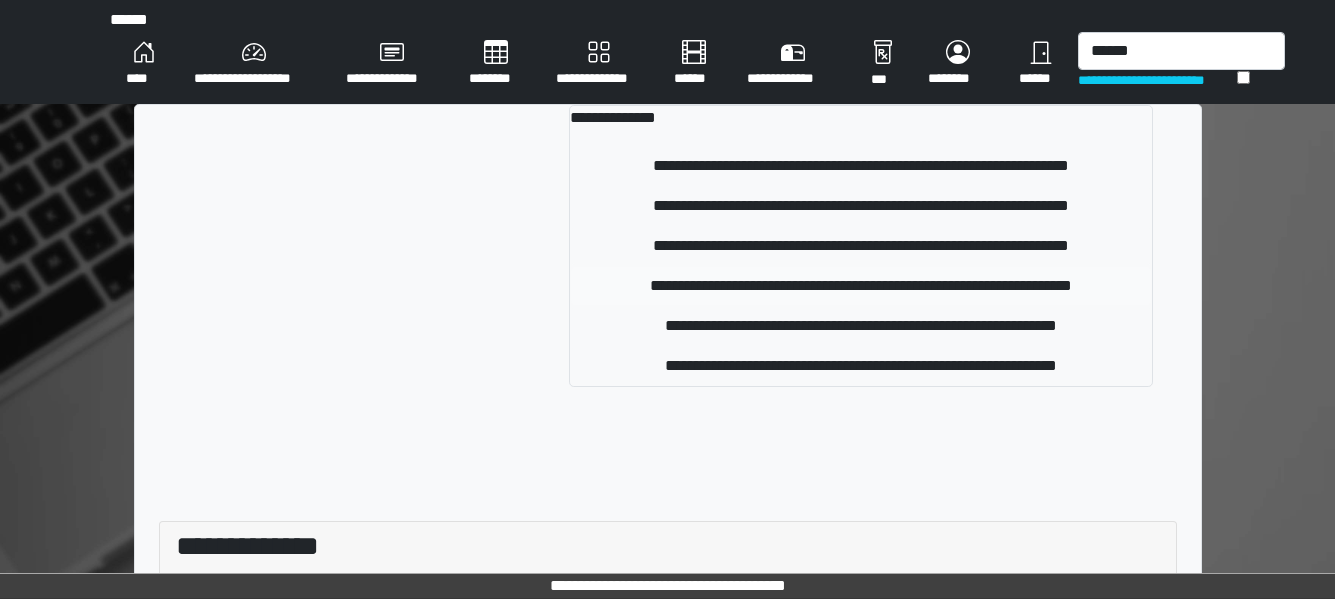 type 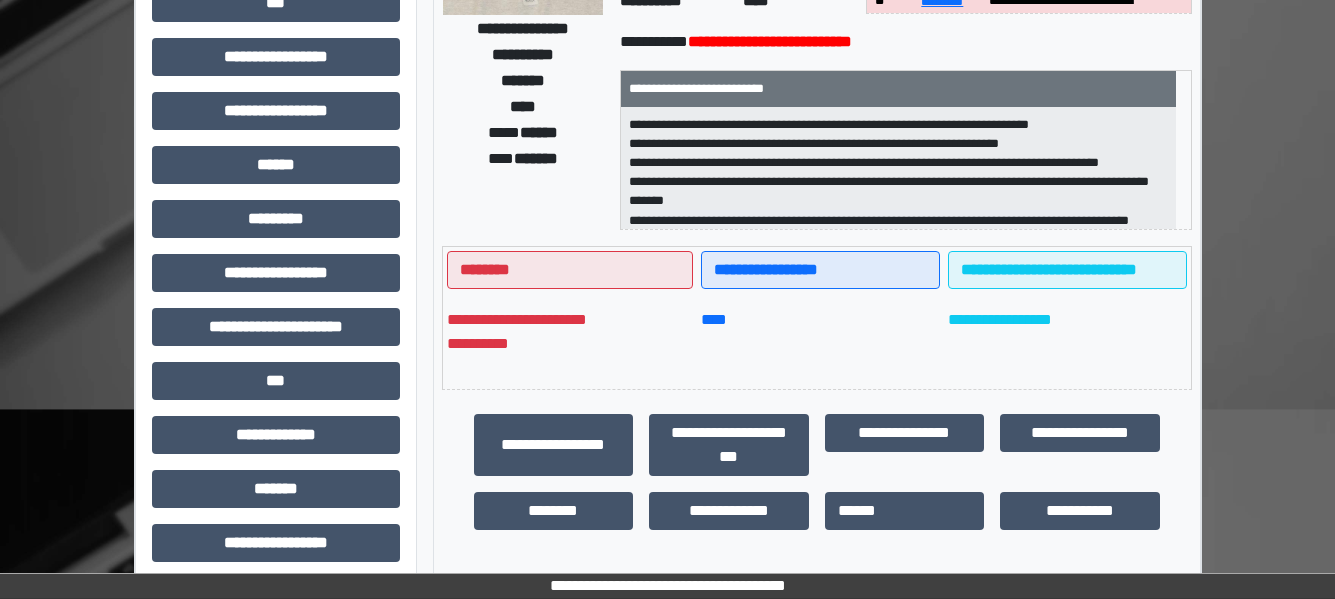 scroll, scrollTop: 317, scrollLeft: 0, axis: vertical 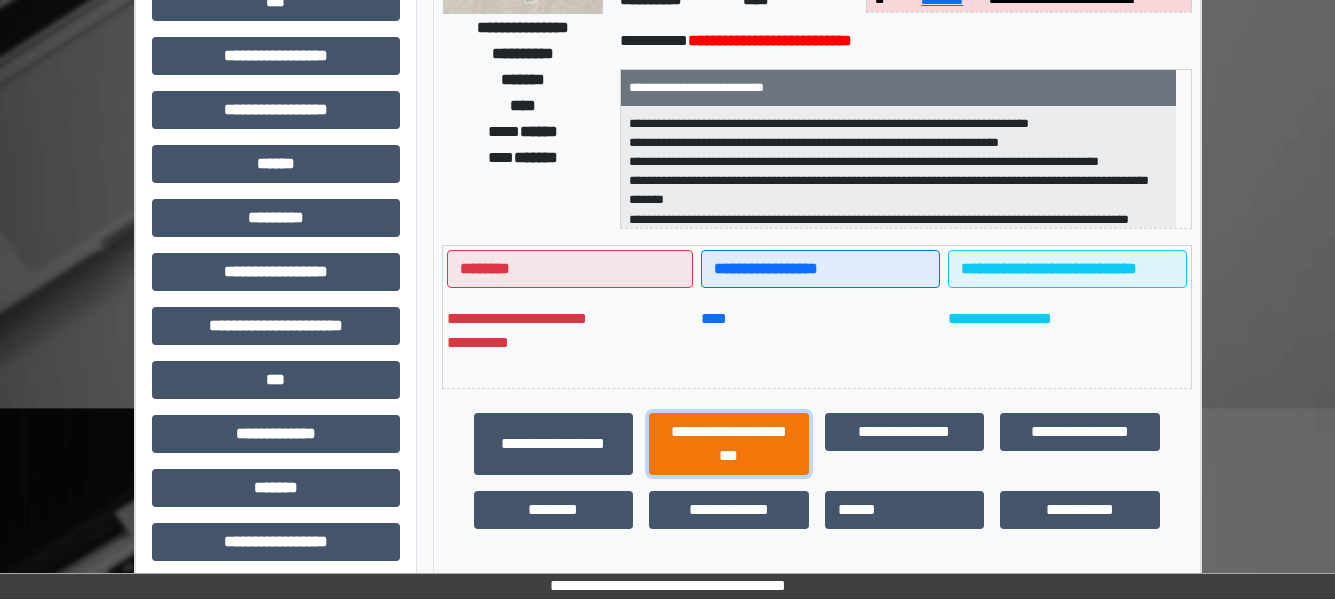 click on "**********" at bounding box center (729, 444) 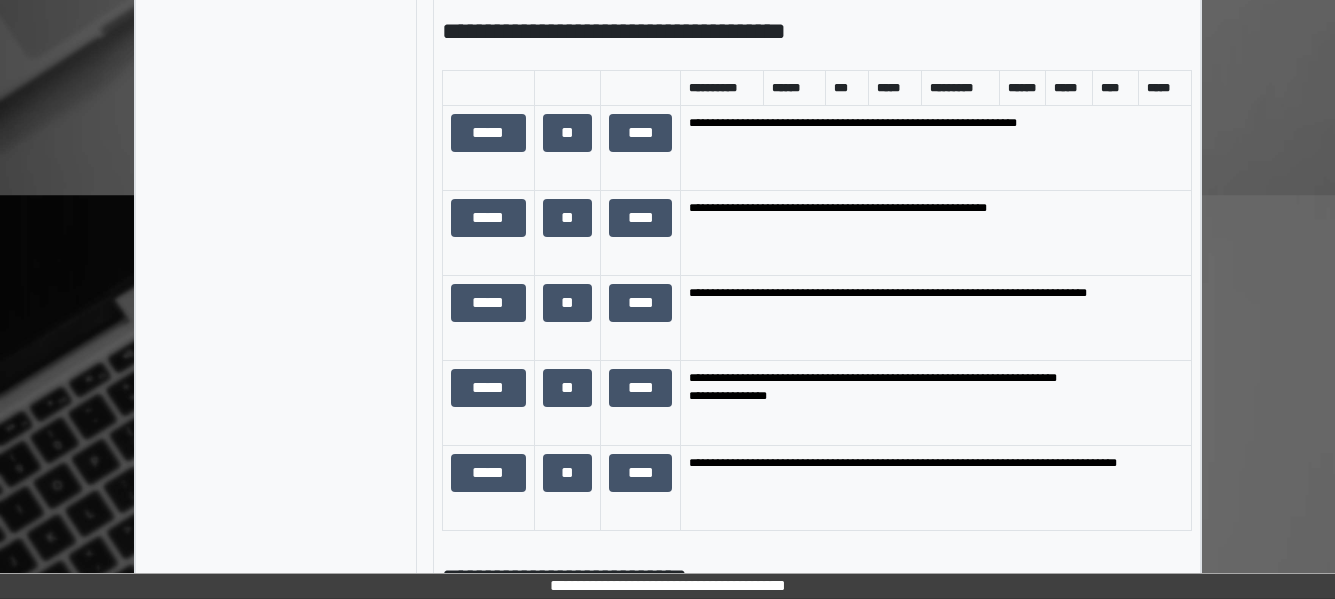 scroll, scrollTop: 1383, scrollLeft: 0, axis: vertical 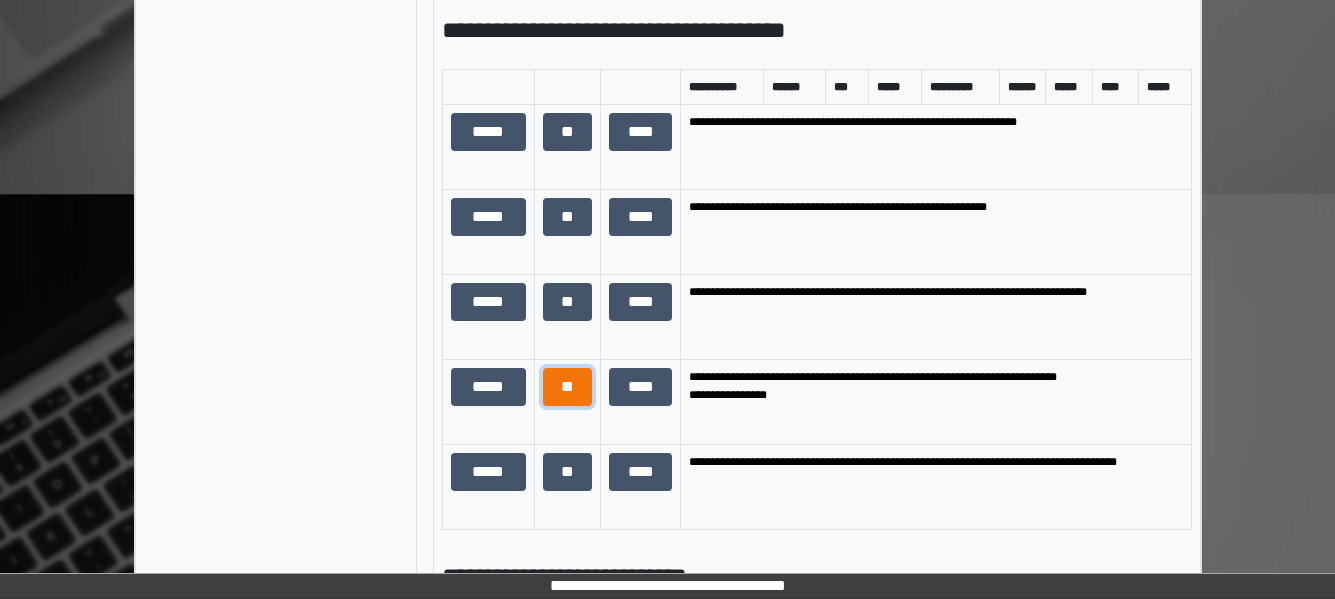 click on "**" at bounding box center [568, 387] 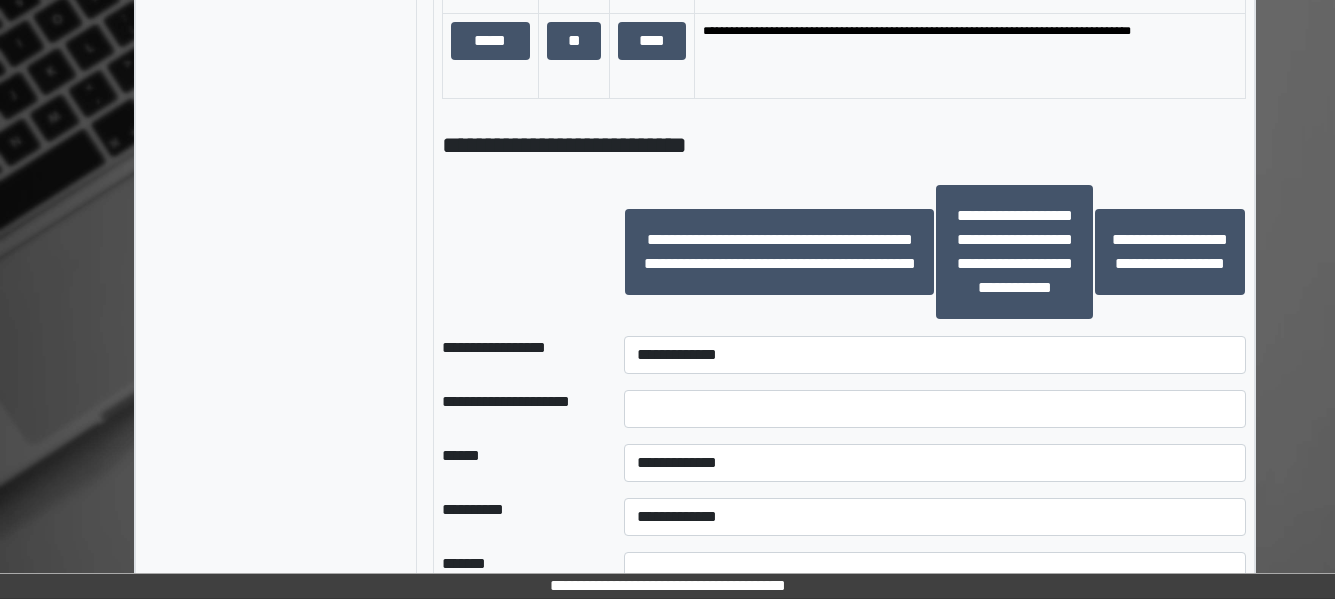 scroll, scrollTop: 1849, scrollLeft: 0, axis: vertical 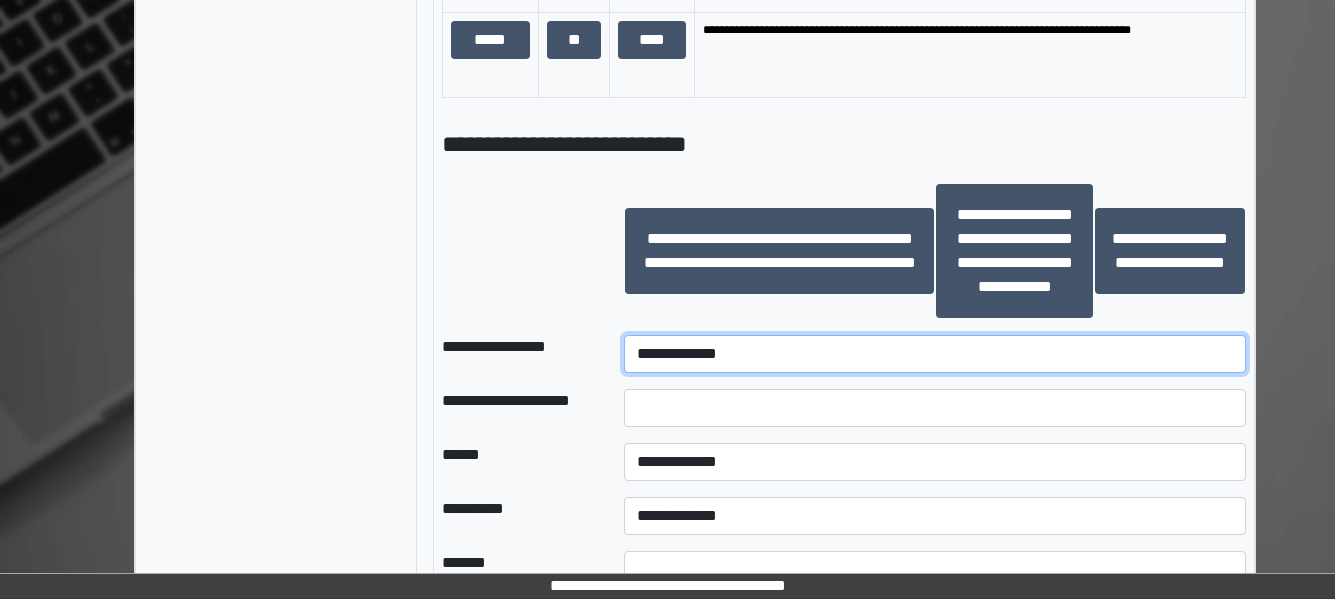 click on "**********" at bounding box center [935, 354] 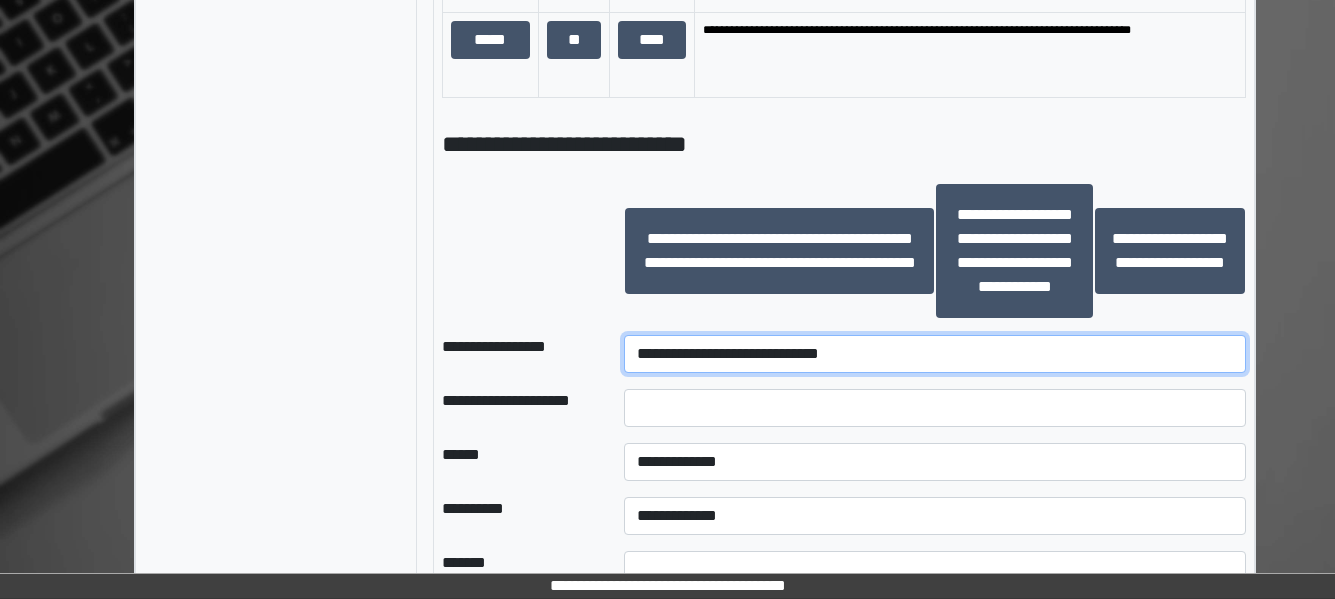 click on "**********" at bounding box center [935, 354] 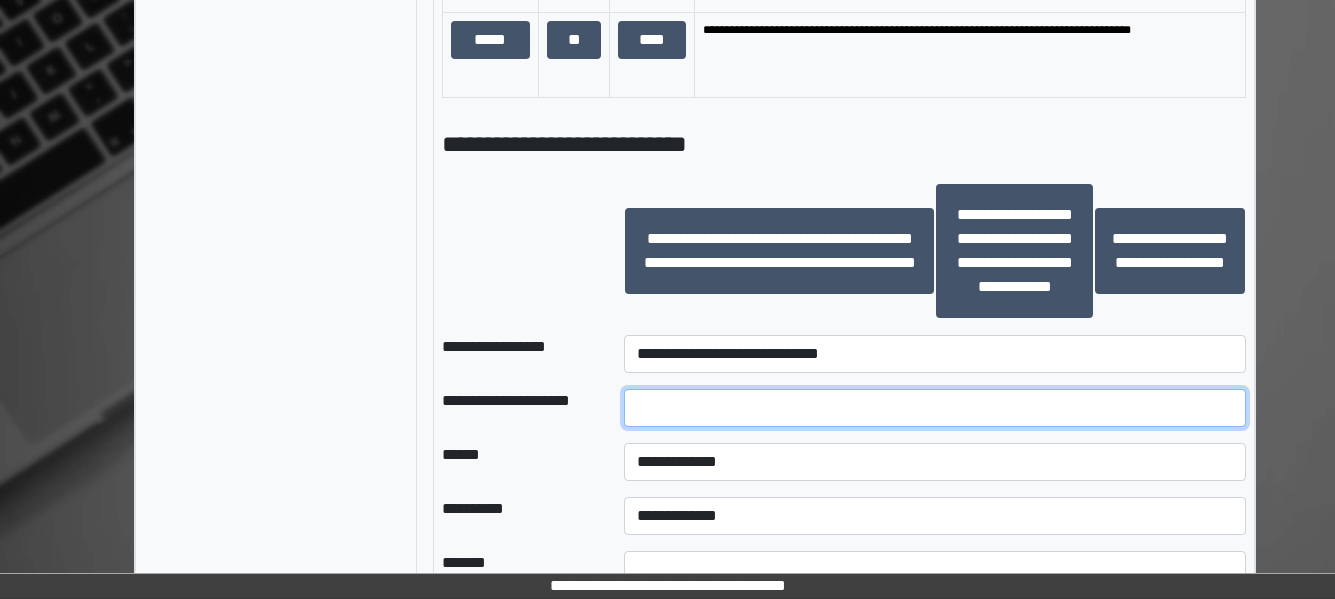 click at bounding box center [935, 408] 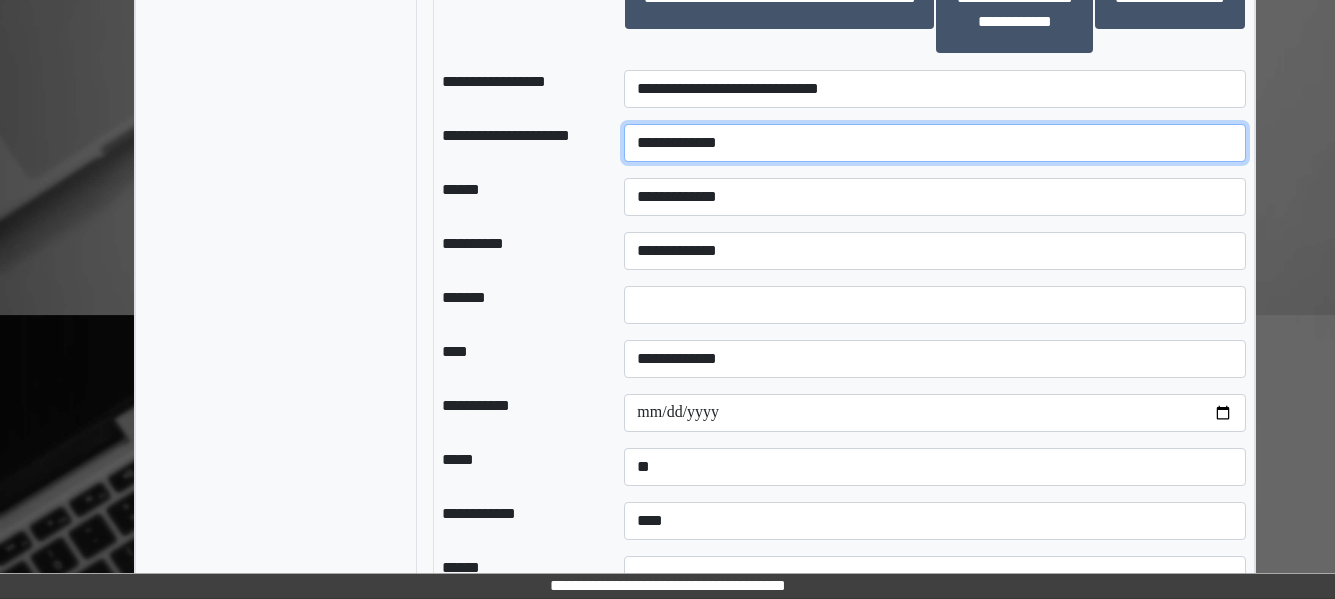 scroll, scrollTop: 2125, scrollLeft: 0, axis: vertical 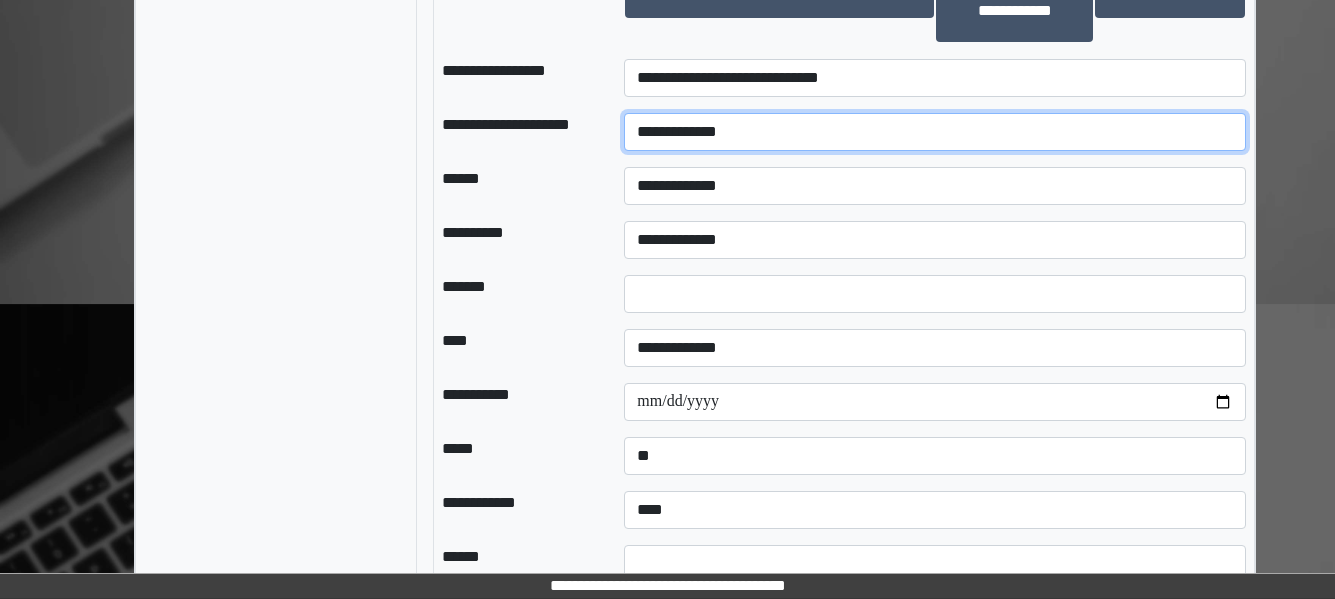 type on "**********" 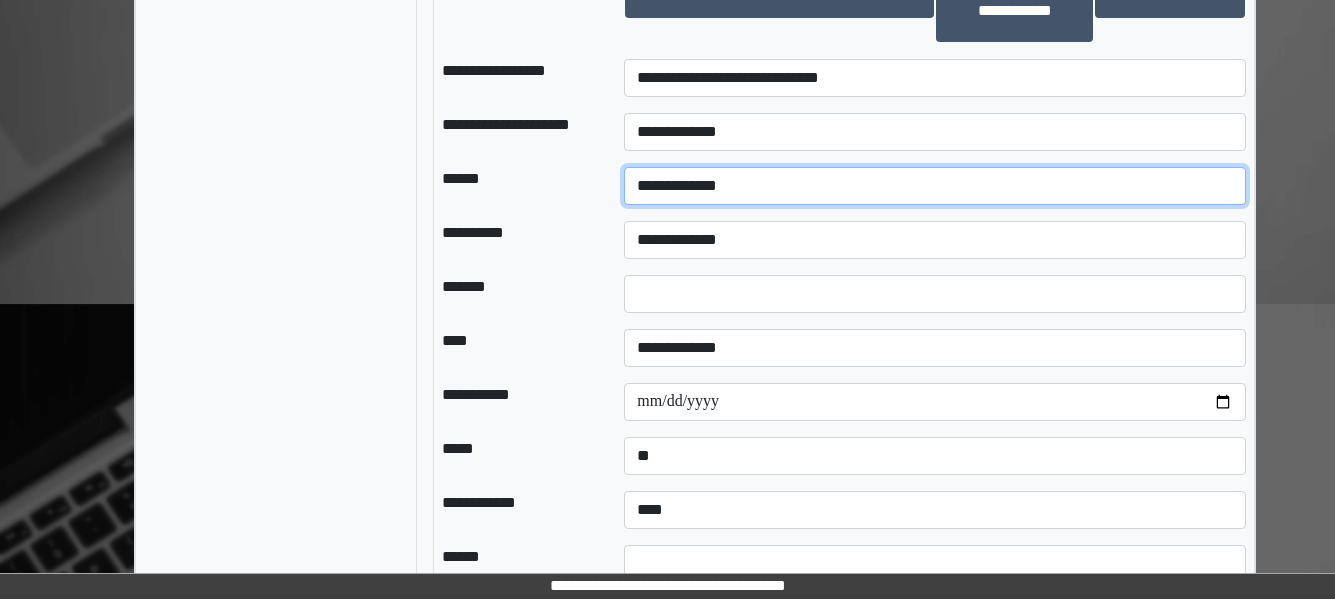 click on "**********" at bounding box center (935, 186) 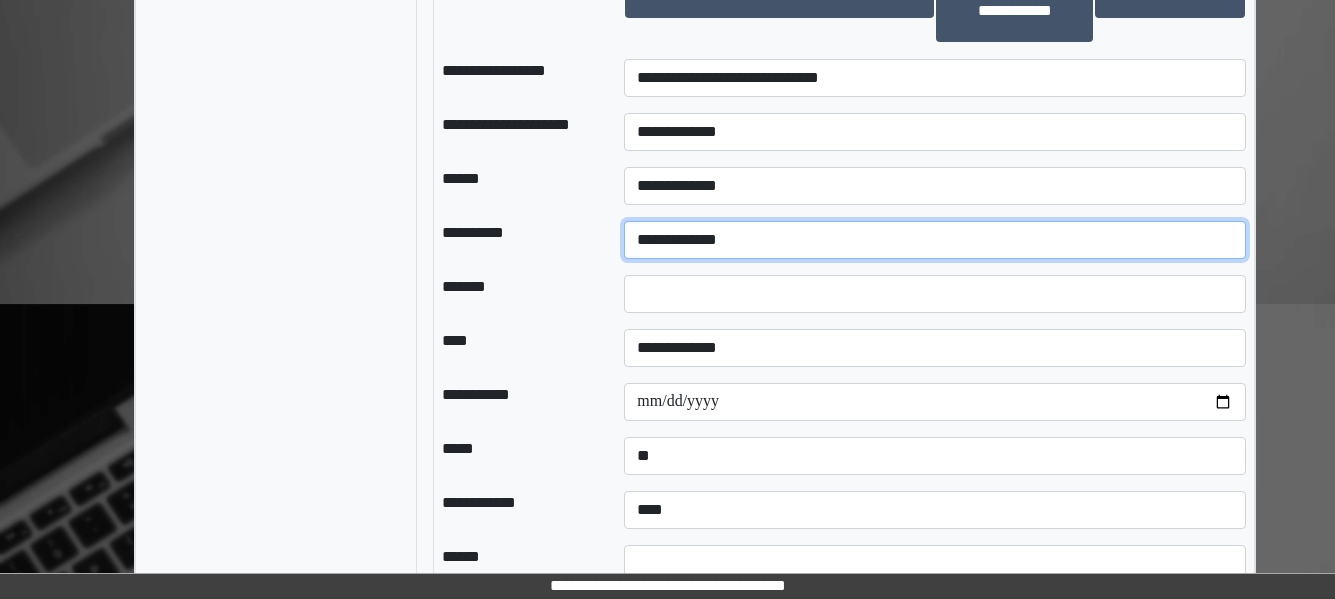 click on "**********" at bounding box center (935, 240) 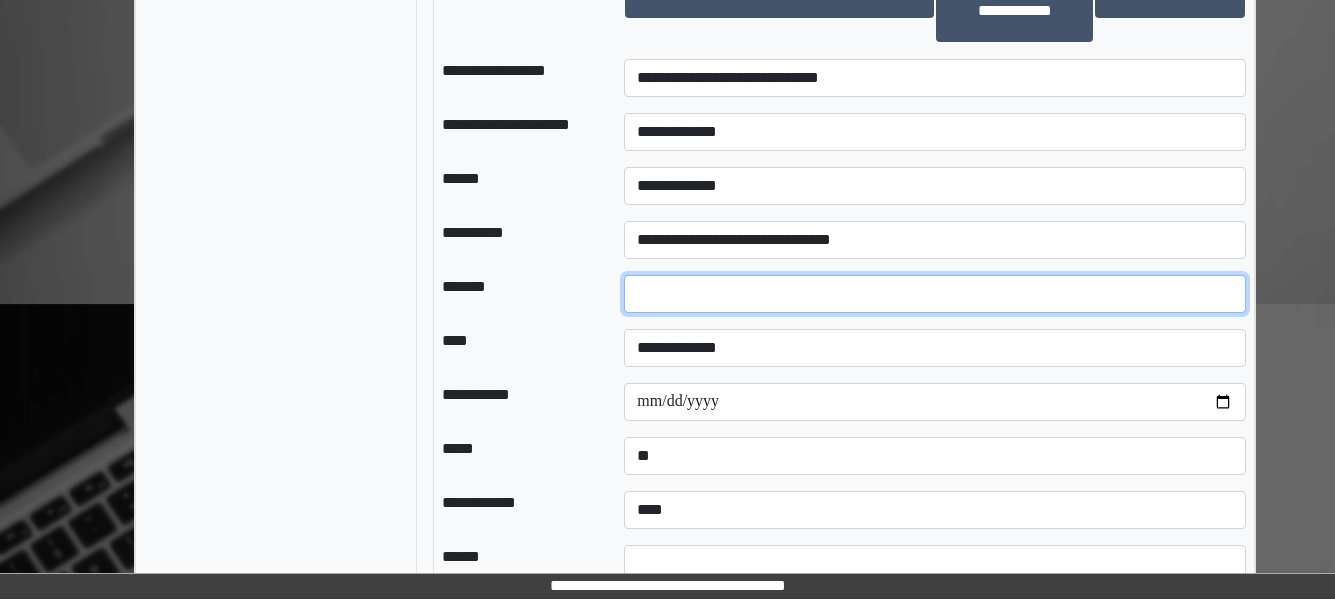 click at bounding box center (935, 294) 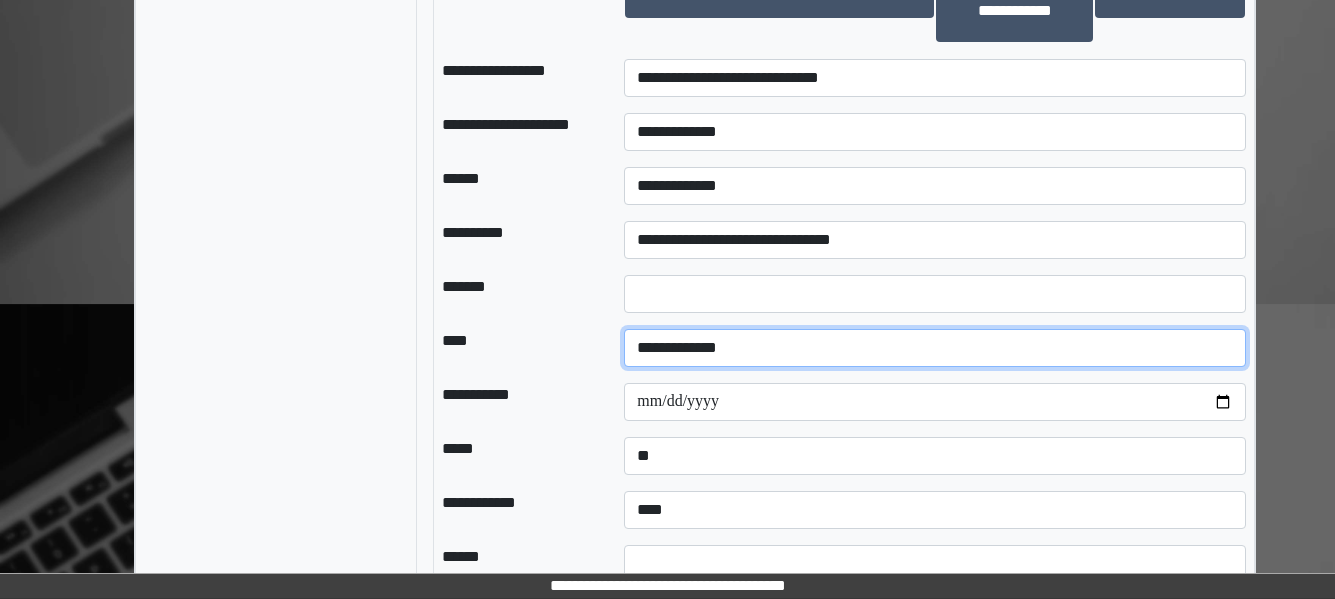 click on "**********" at bounding box center [935, 348] 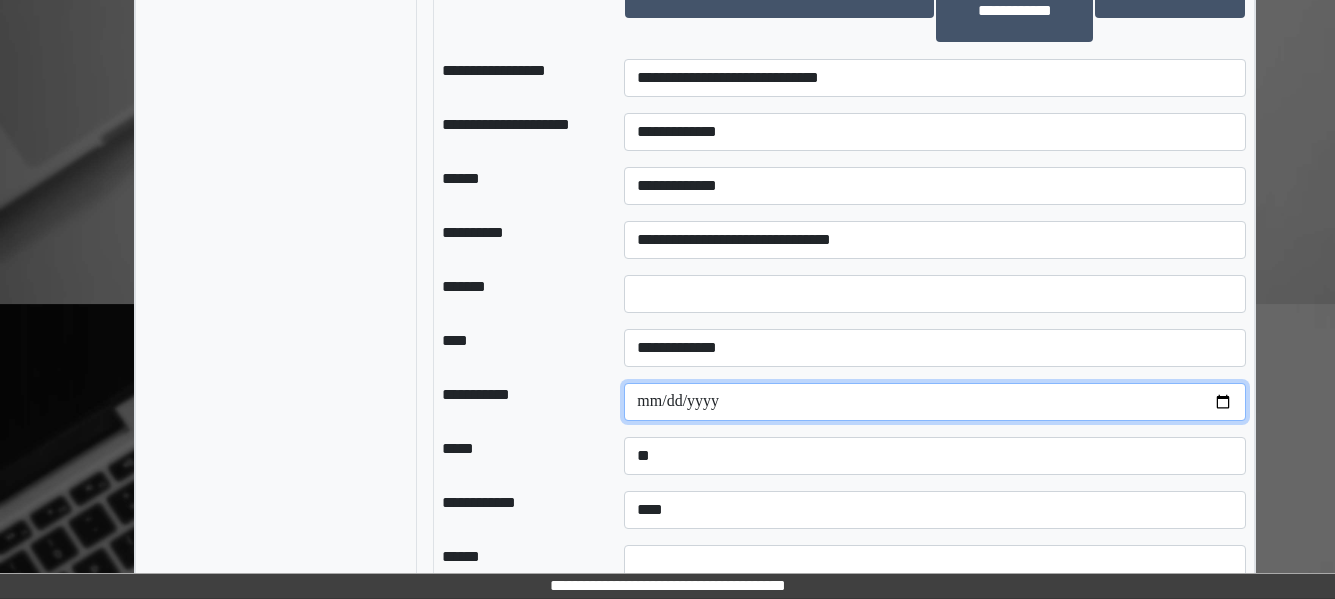 click at bounding box center (935, 402) 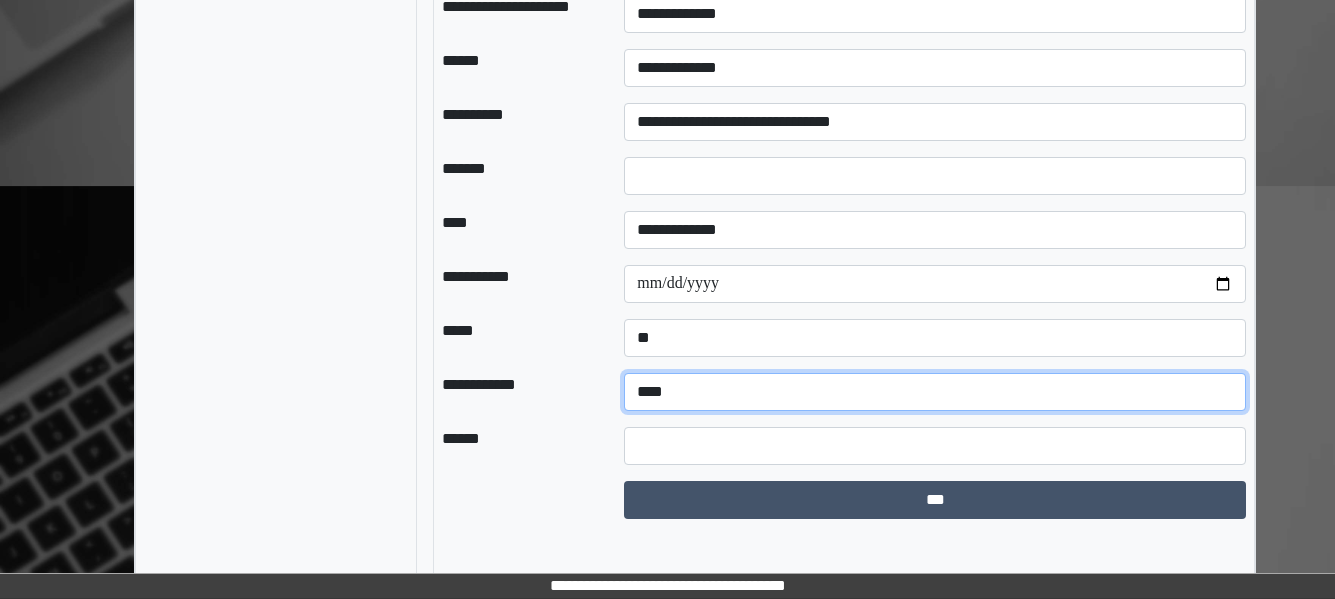 click on "**********" at bounding box center [935, 392] 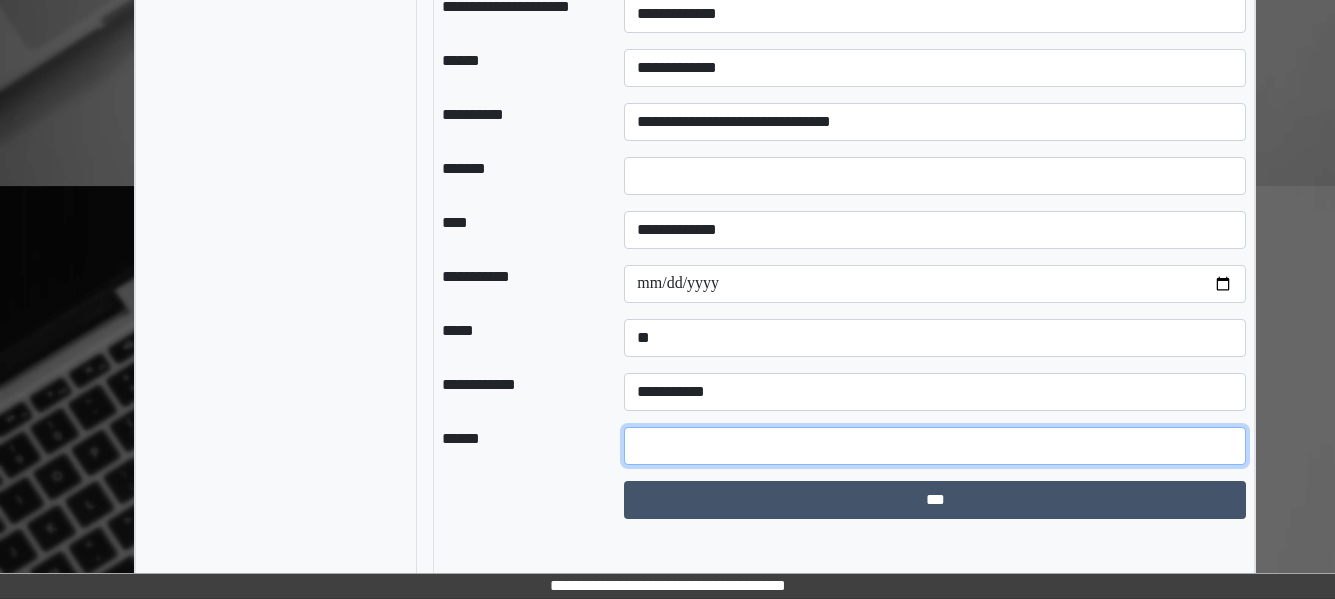 click at bounding box center [935, 446] 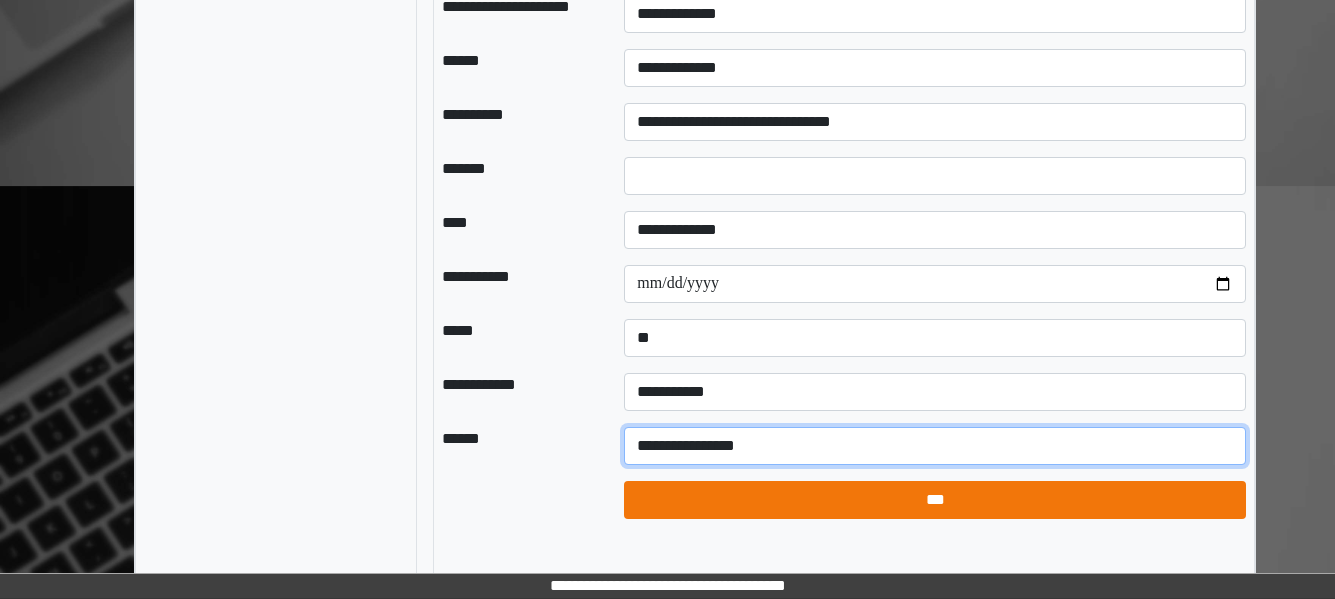 type on "**********" 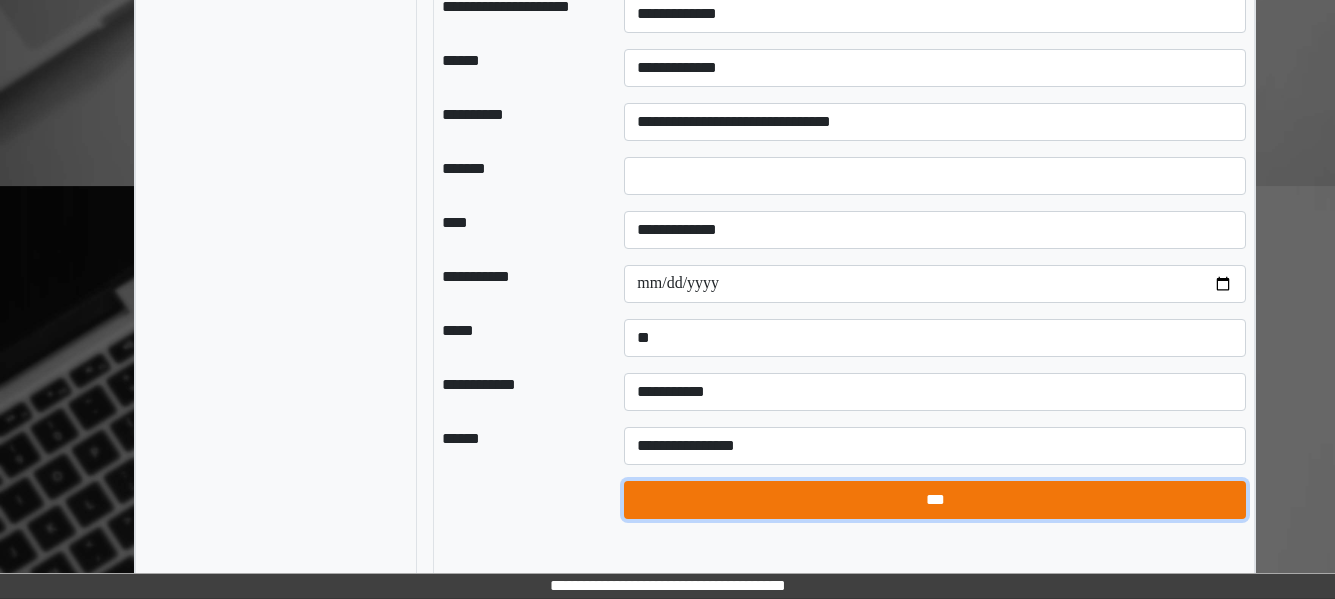 click on "***" at bounding box center [935, 500] 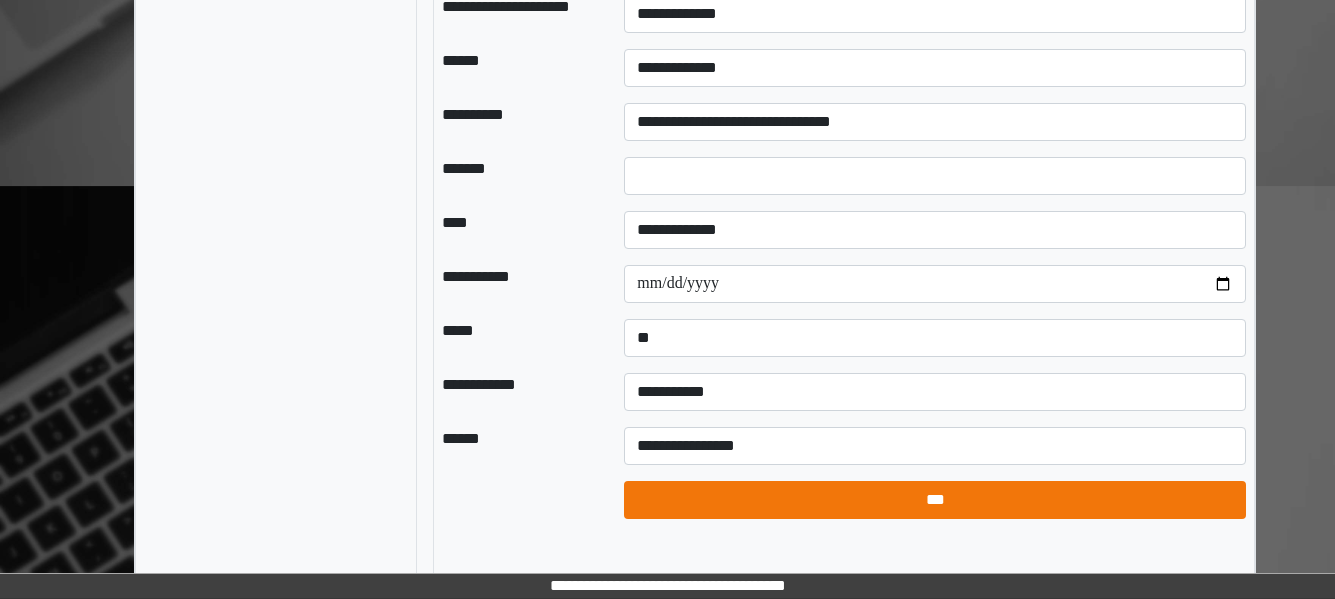 select on "*" 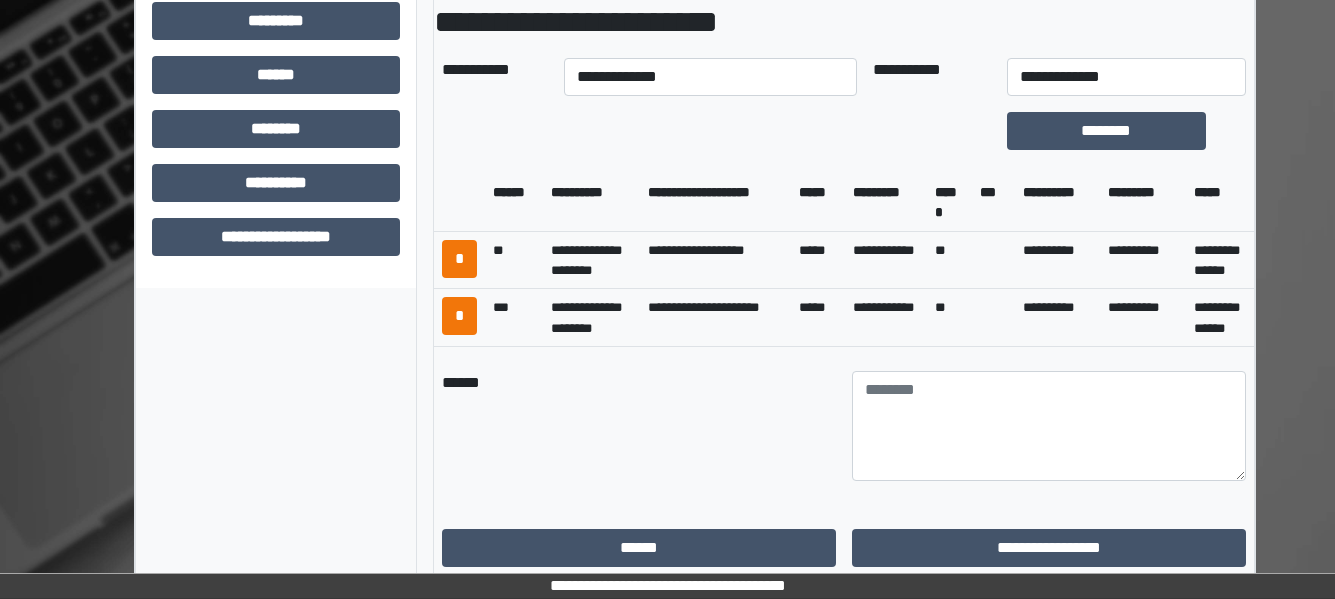scroll, scrollTop: 891, scrollLeft: 0, axis: vertical 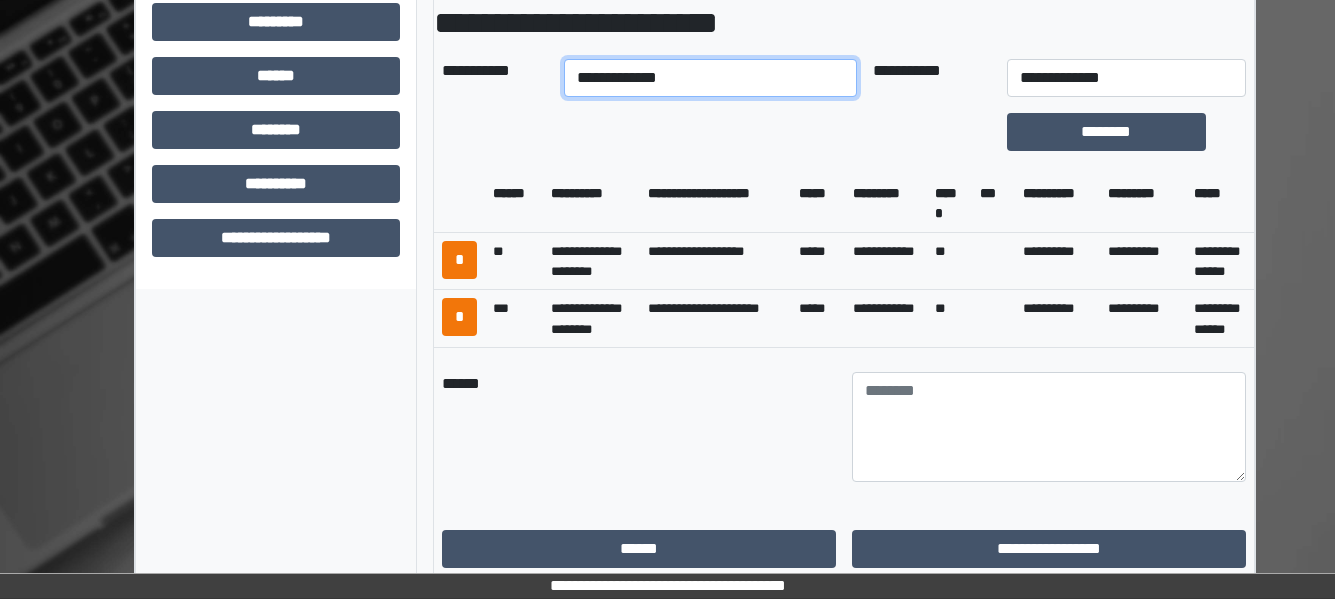 click on "**********" at bounding box center [710, 78] 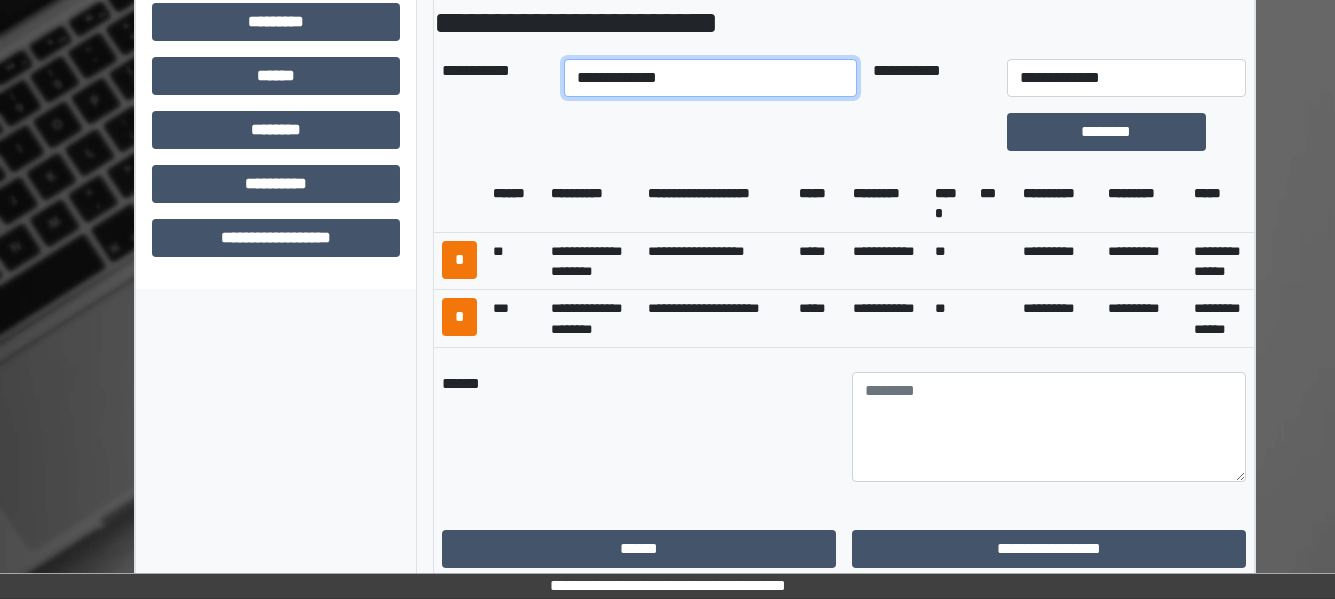 select on "****" 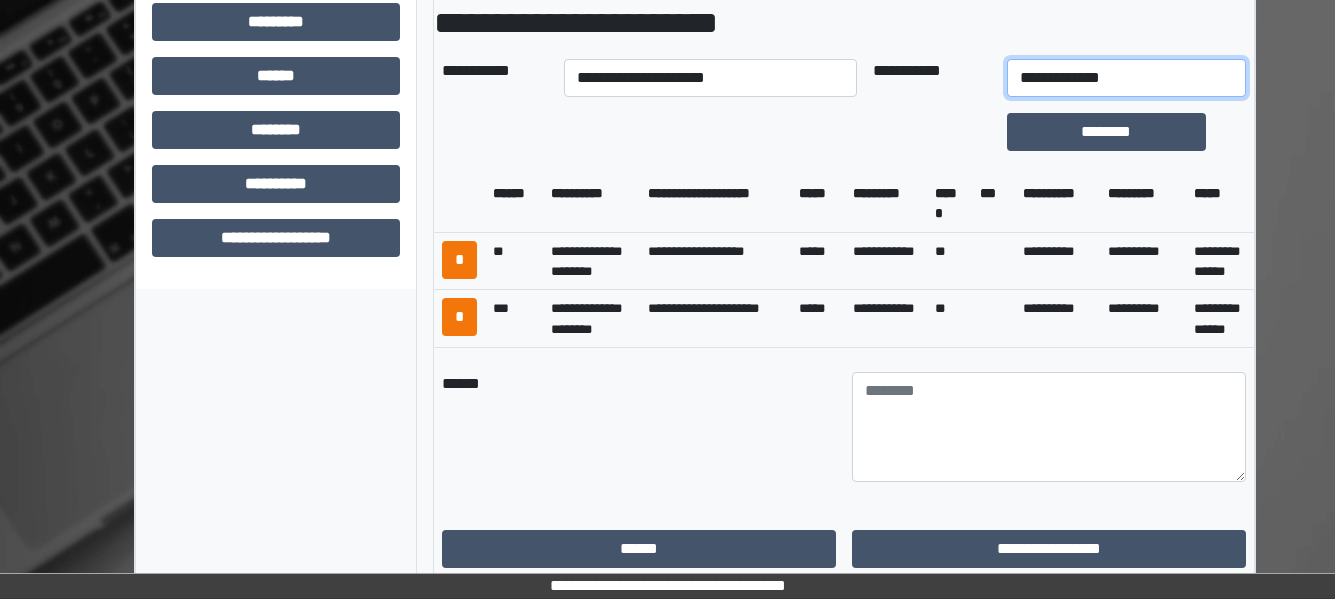 click on "**********" at bounding box center (1126, 78) 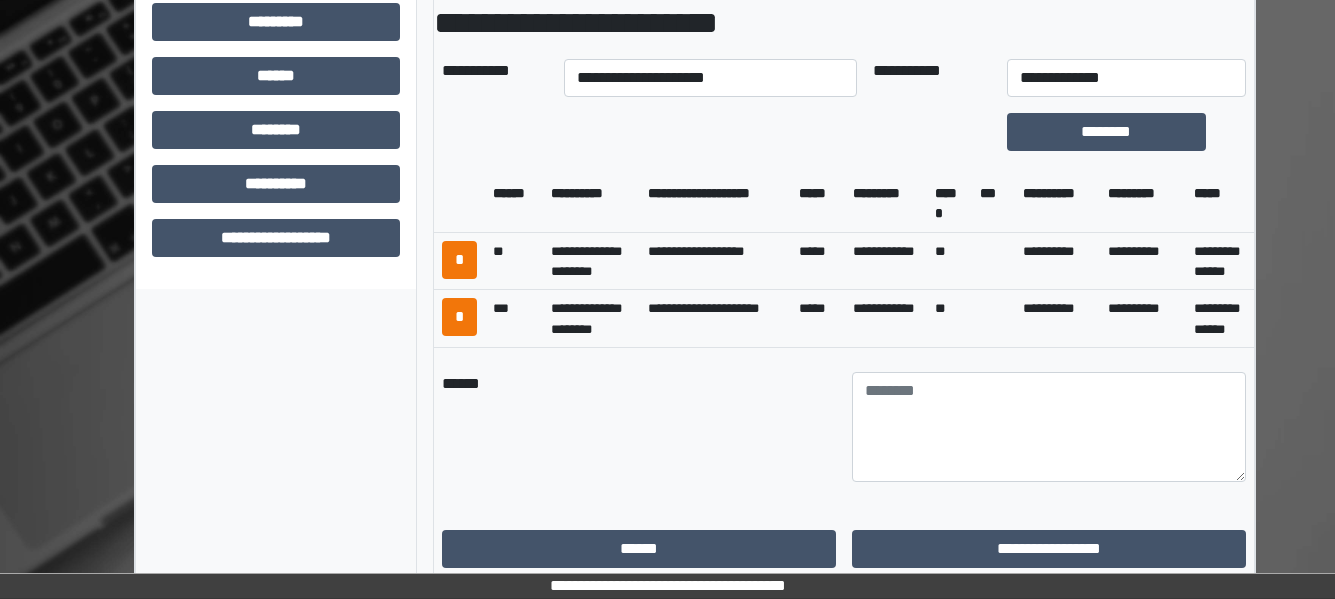 click on "**********" at bounding box center (1057, 319) 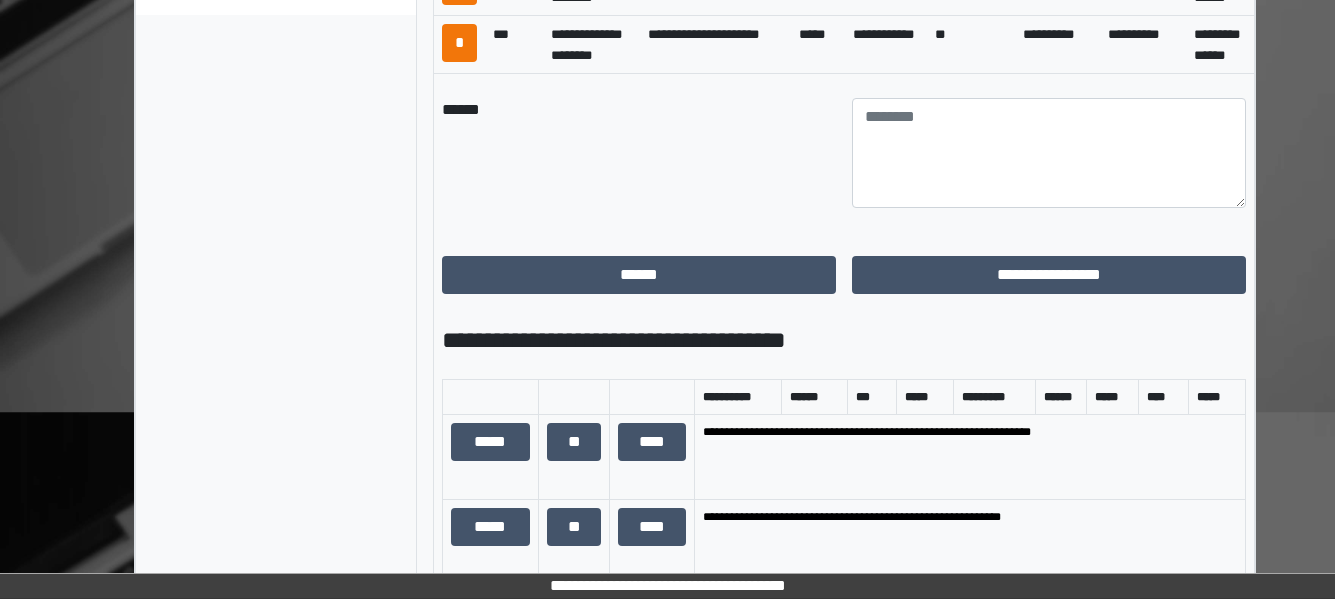 scroll, scrollTop: 1166, scrollLeft: 0, axis: vertical 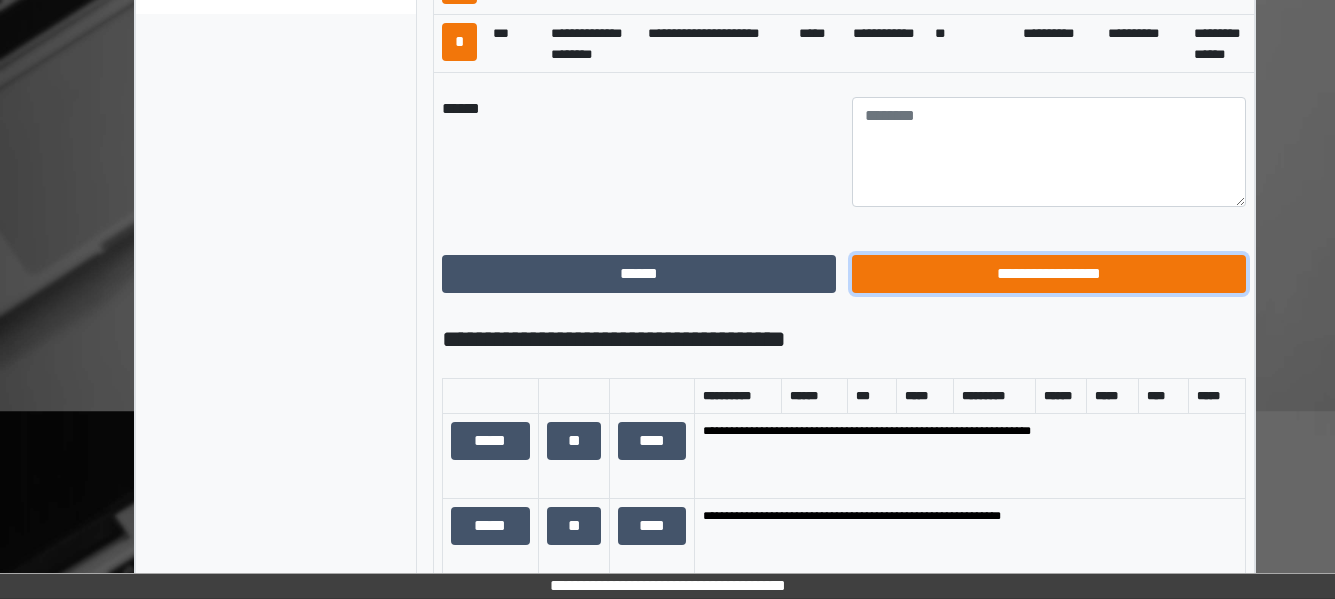 click on "**********" at bounding box center [1049, 274] 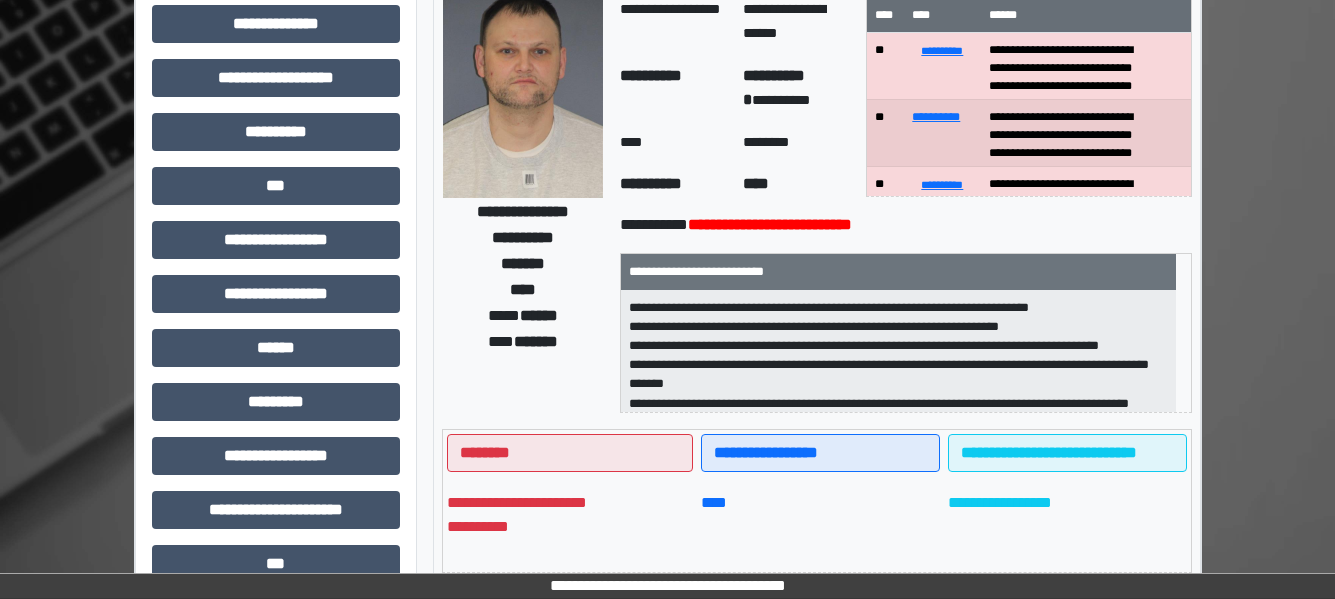 scroll, scrollTop: 0, scrollLeft: 0, axis: both 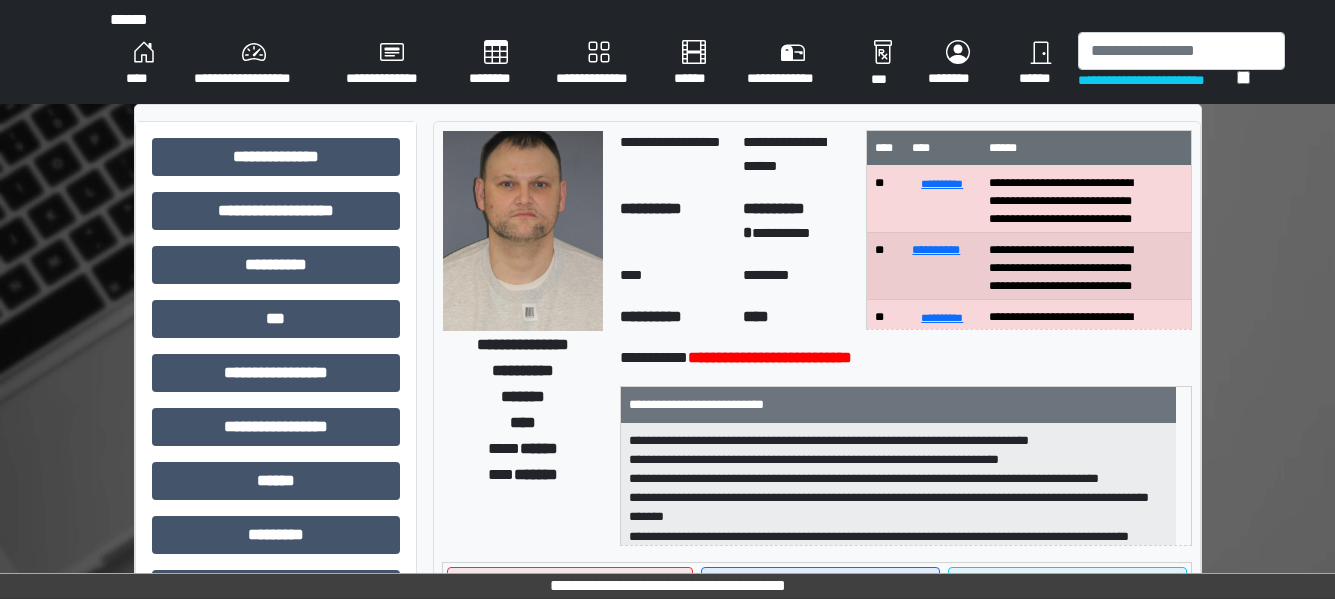 click on "****" at bounding box center [144, 64] 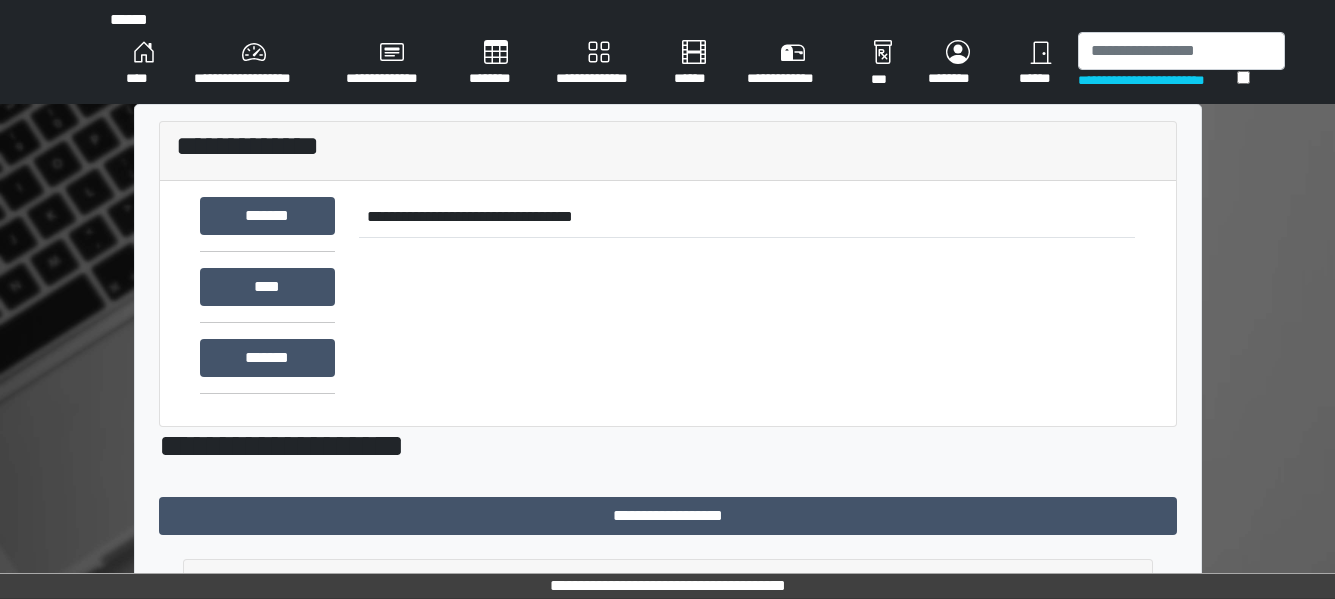 scroll, scrollTop: 740, scrollLeft: 0, axis: vertical 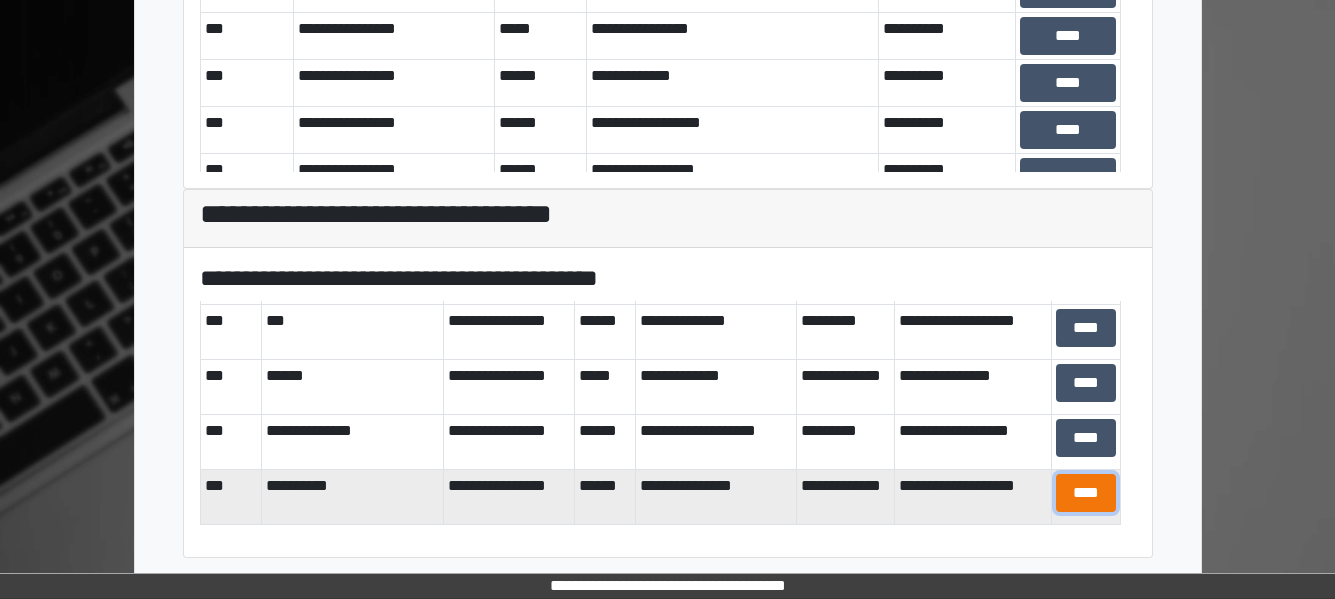 click on "****" at bounding box center [1086, 493] 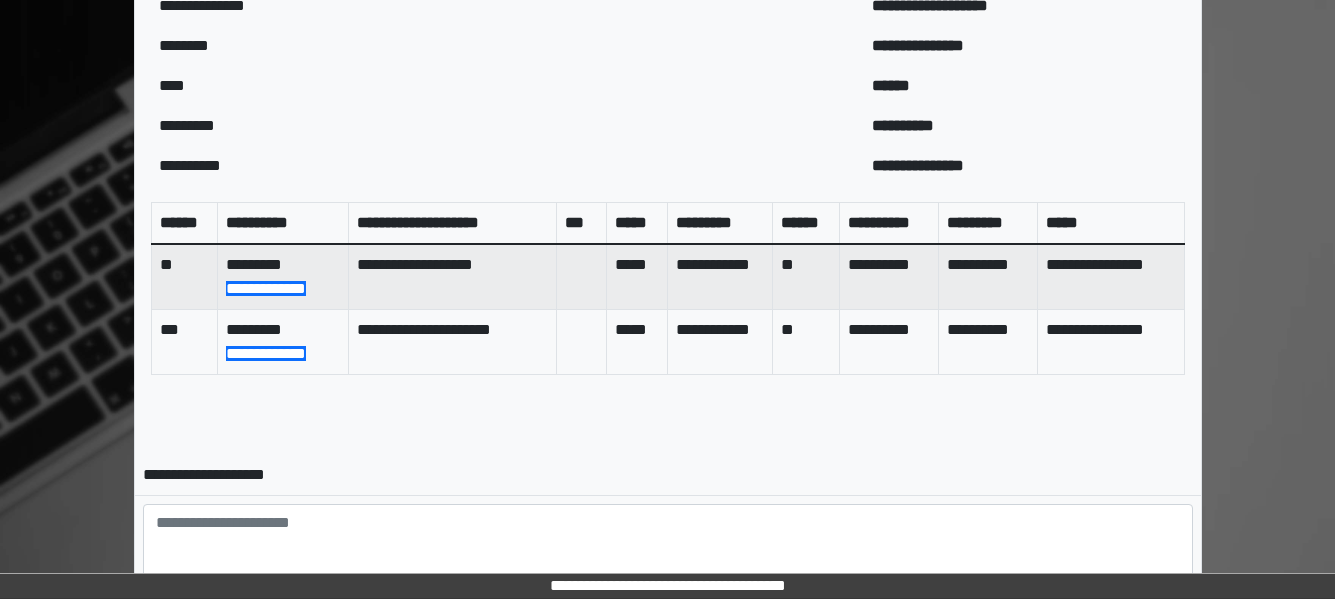 scroll, scrollTop: 917, scrollLeft: 0, axis: vertical 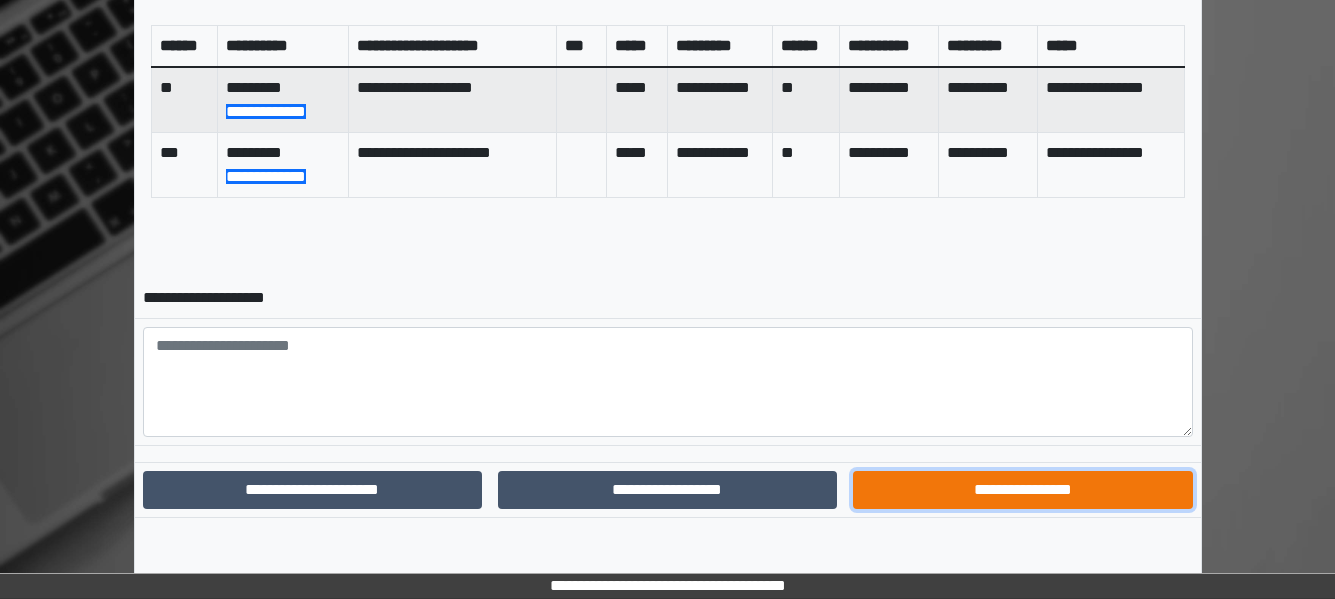 click on "**********" at bounding box center [1022, 490] 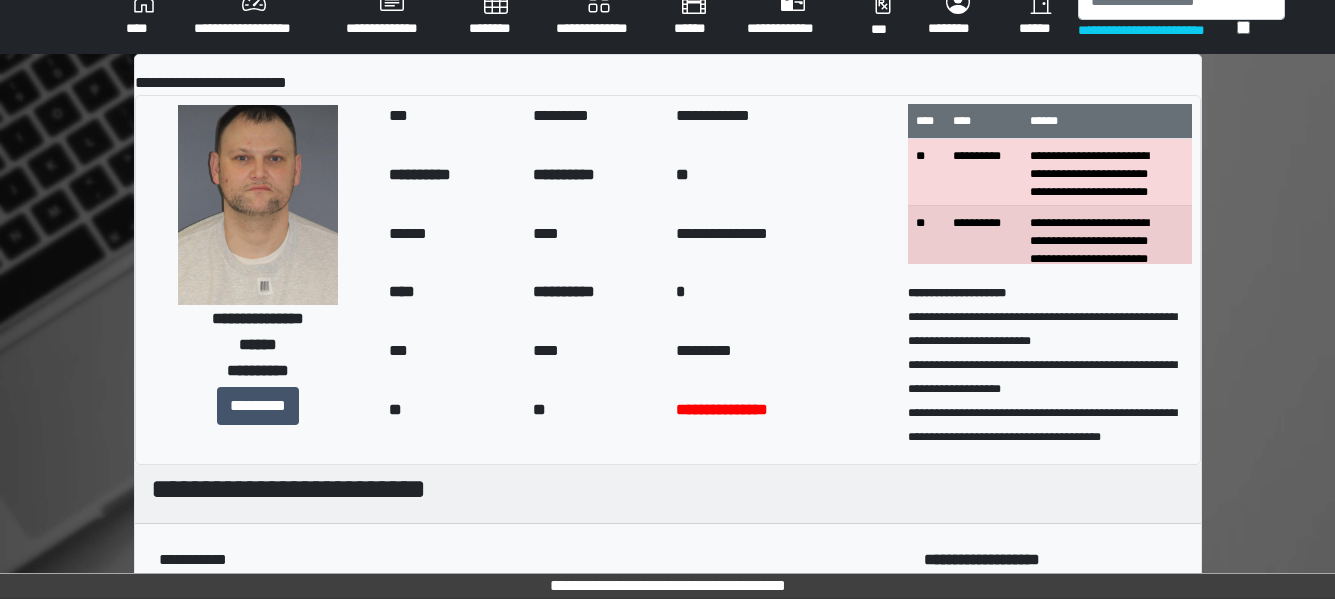 scroll, scrollTop: 0, scrollLeft: 0, axis: both 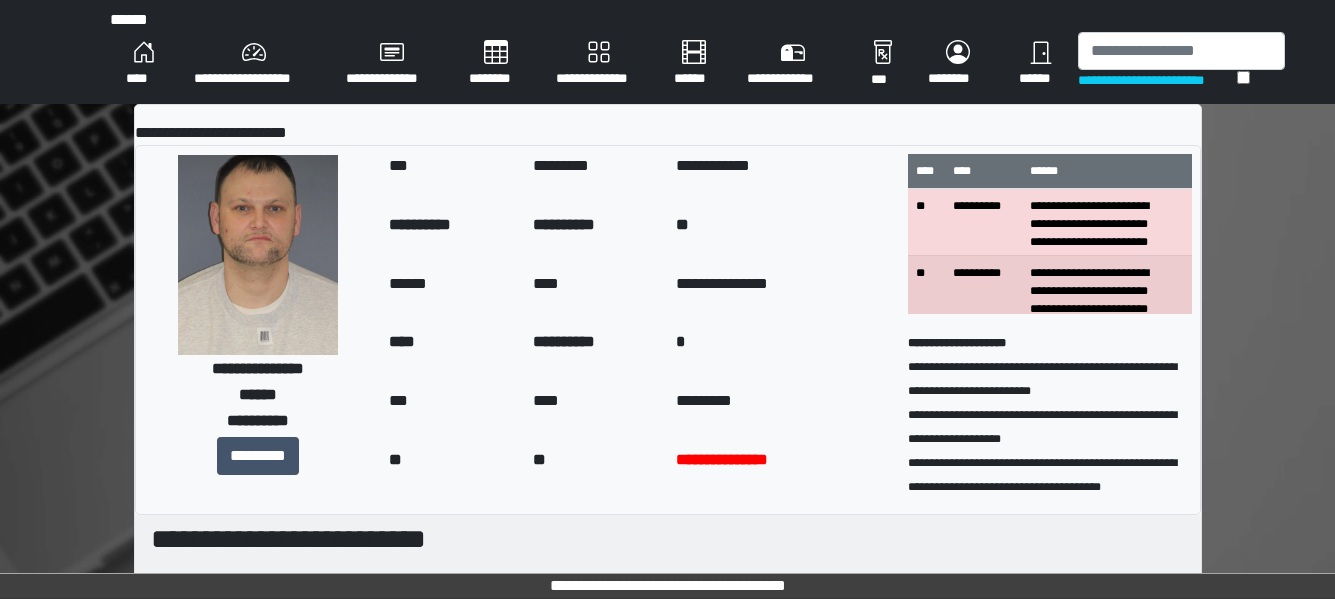 click on "****" at bounding box center [144, 64] 